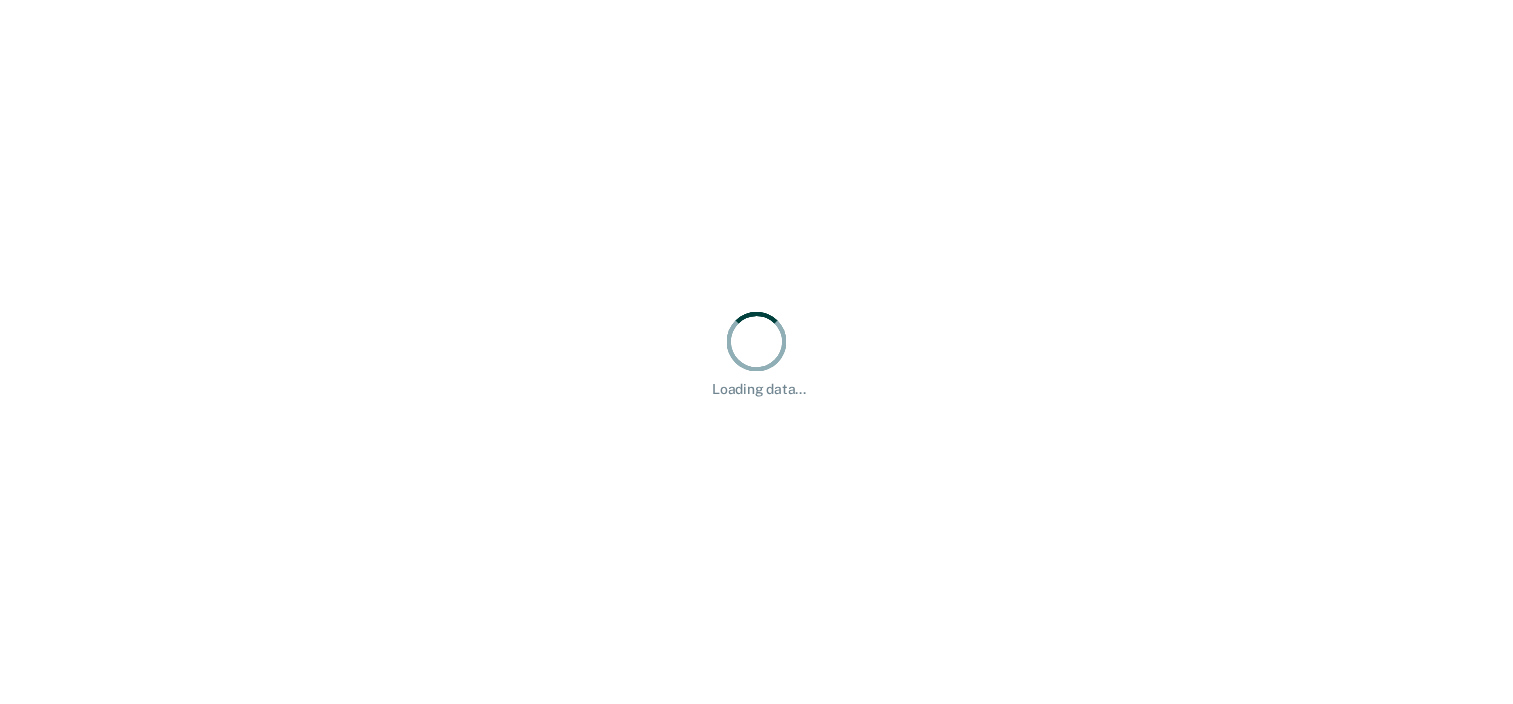 scroll, scrollTop: 0, scrollLeft: 0, axis: both 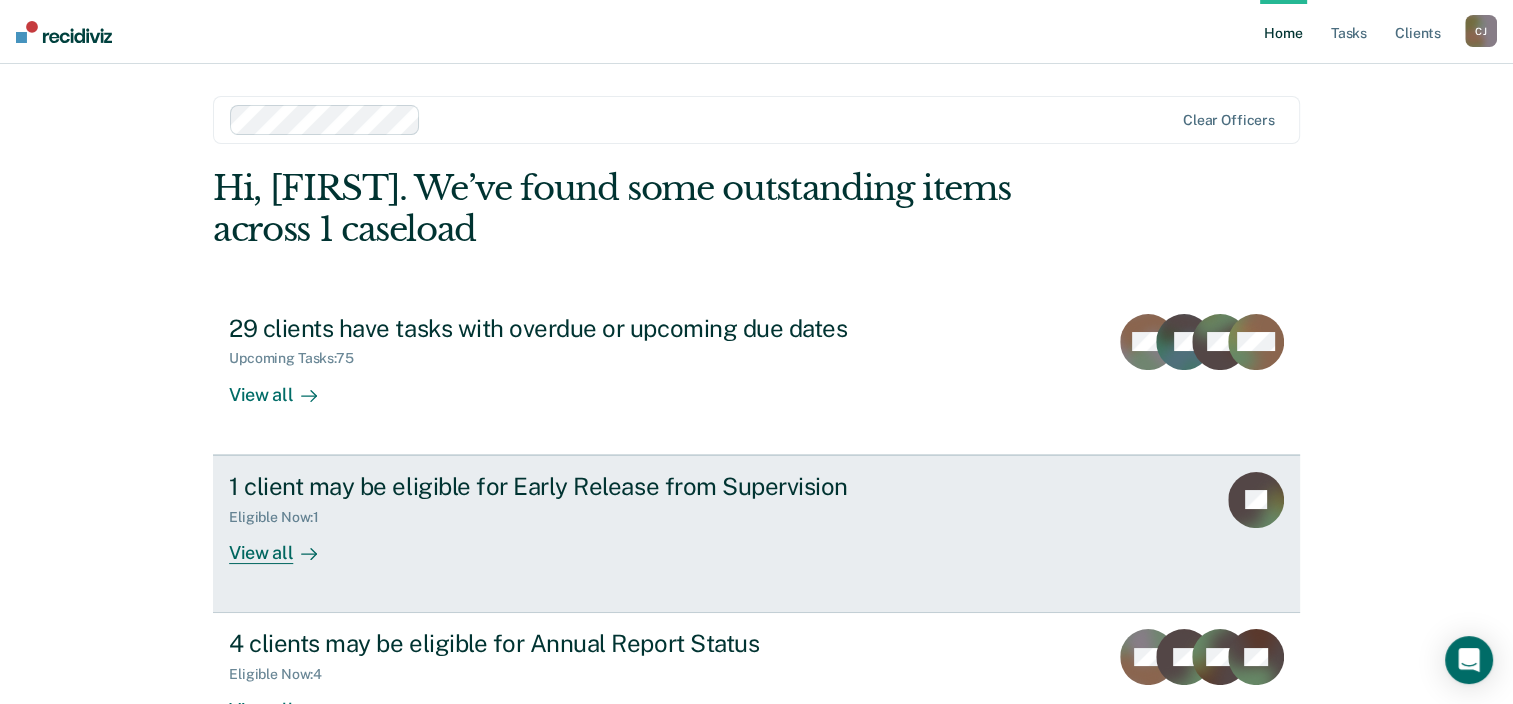 click on "View all" at bounding box center [285, 544] 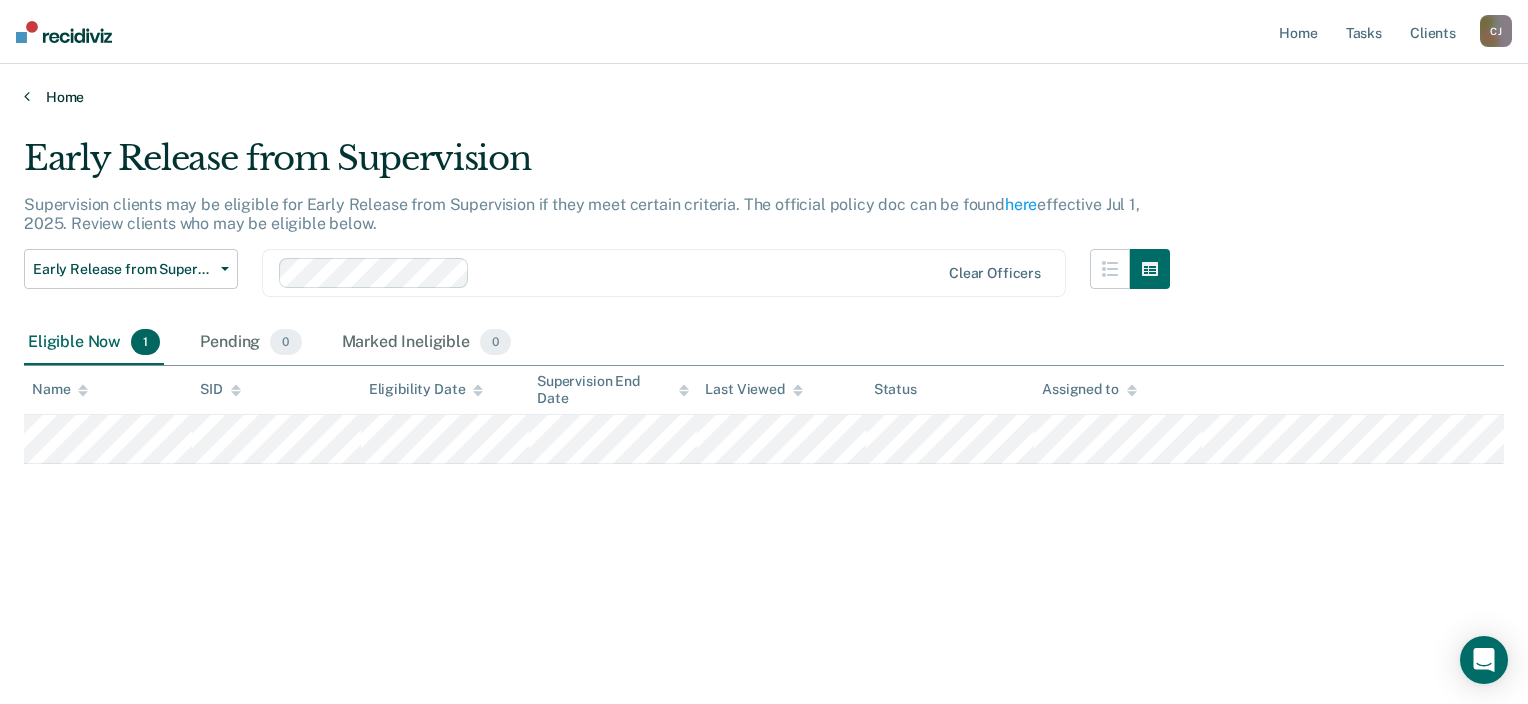 click on "Home" at bounding box center [764, 97] 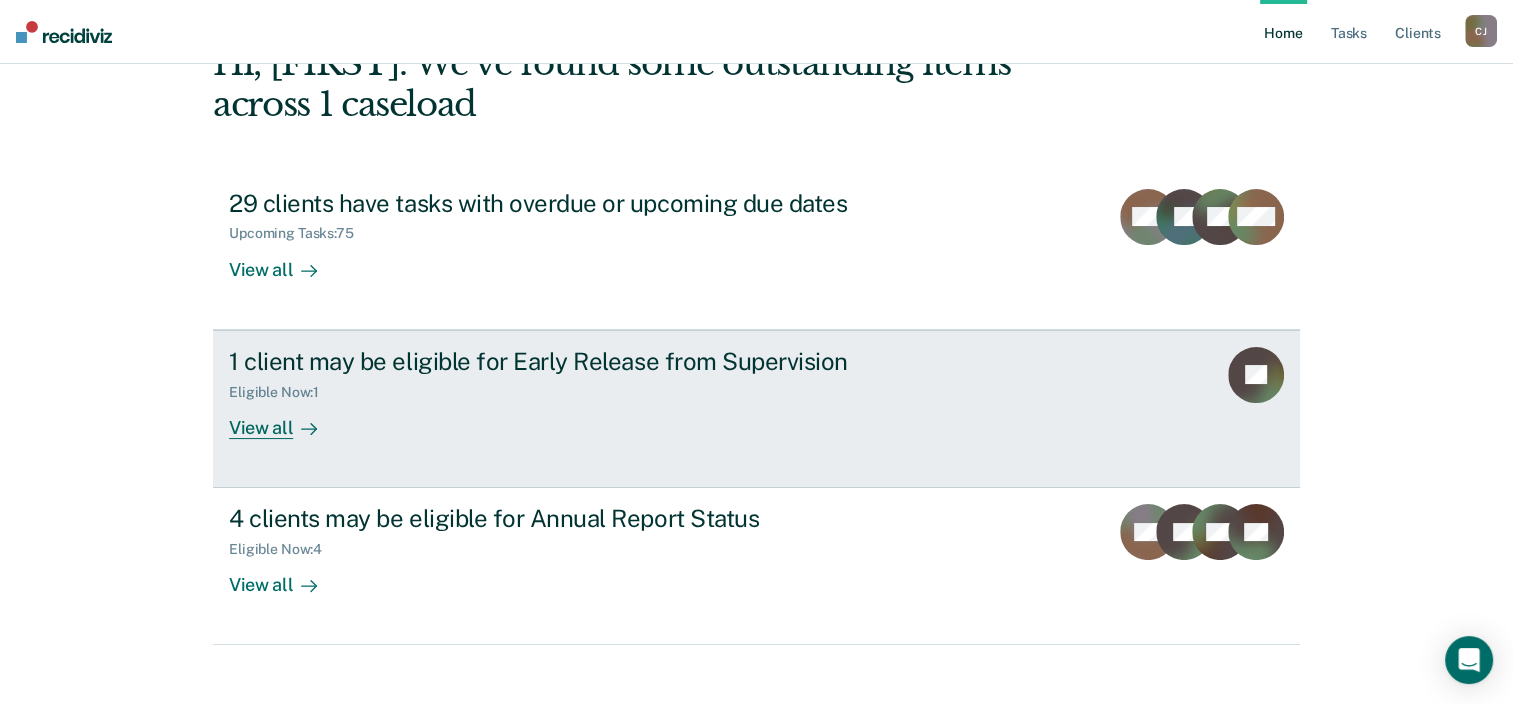 scroll, scrollTop: 145, scrollLeft: 0, axis: vertical 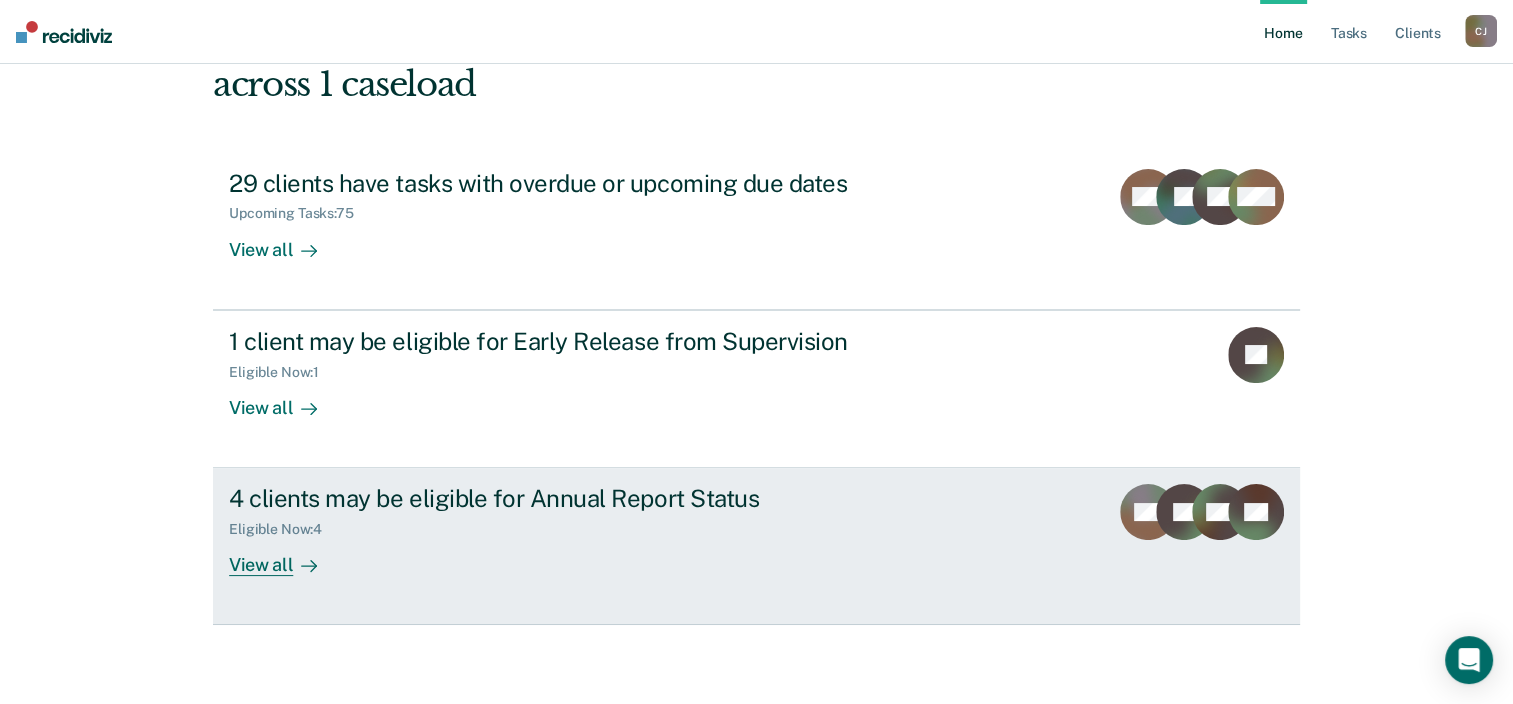 click on "View all" at bounding box center (285, 557) 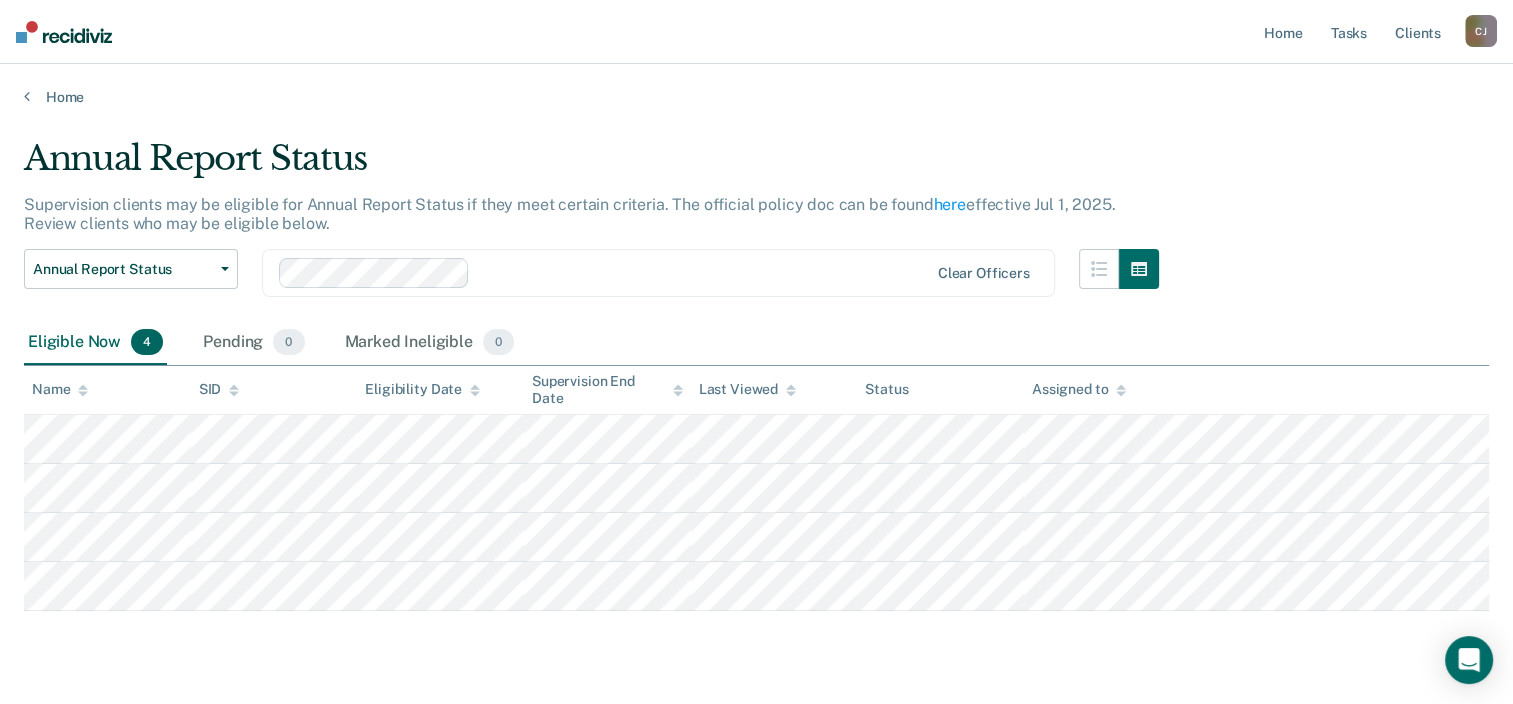 scroll, scrollTop: 48, scrollLeft: 0, axis: vertical 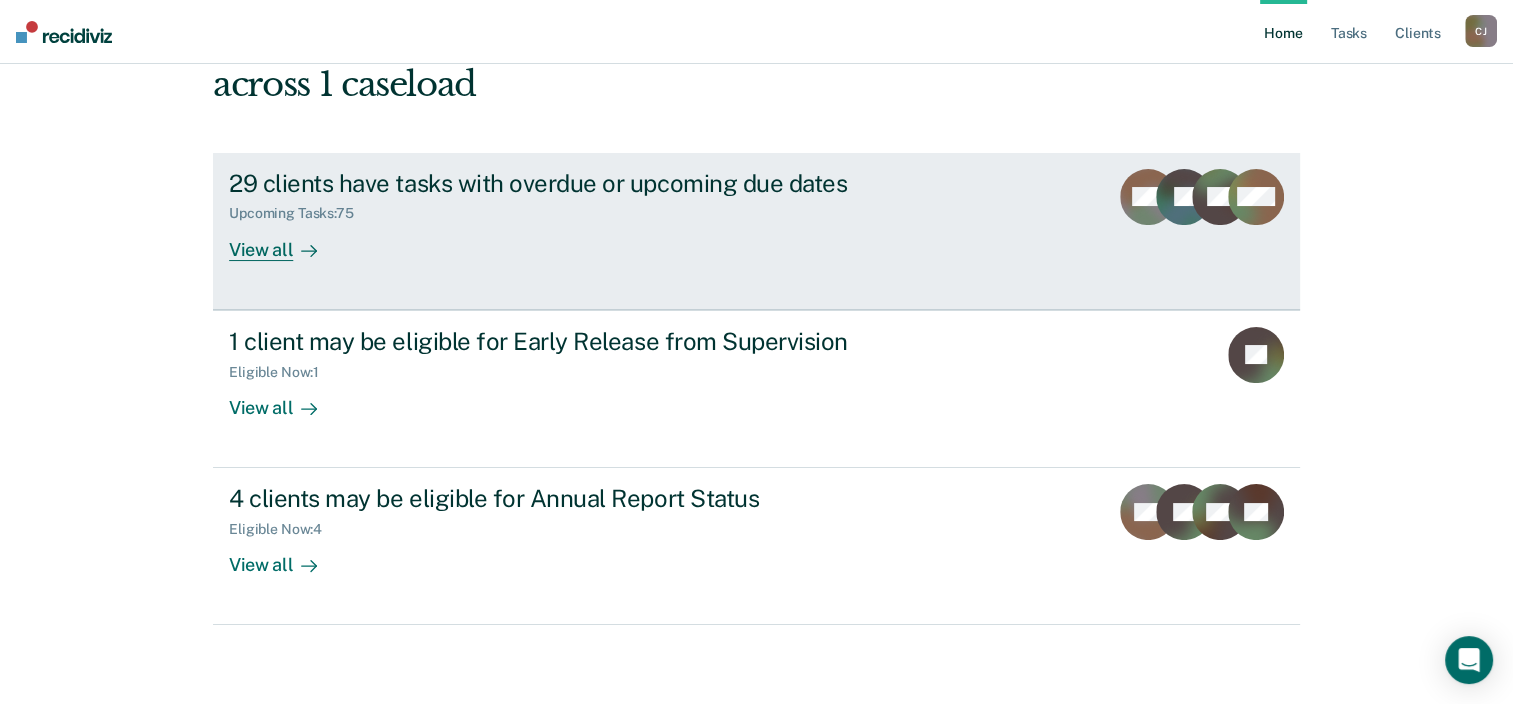 click on "View all" at bounding box center [285, 241] 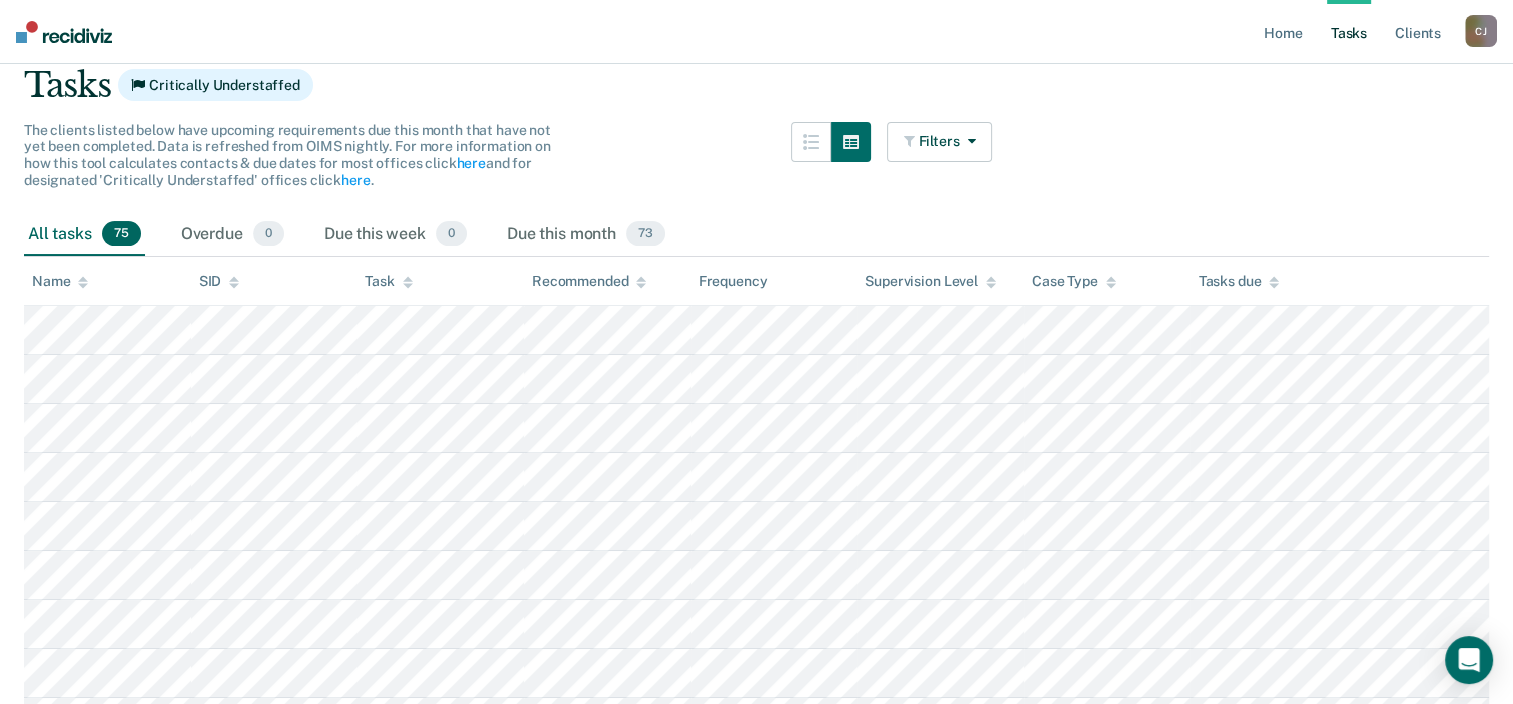 scroll, scrollTop: 0, scrollLeft: 0, axis: both 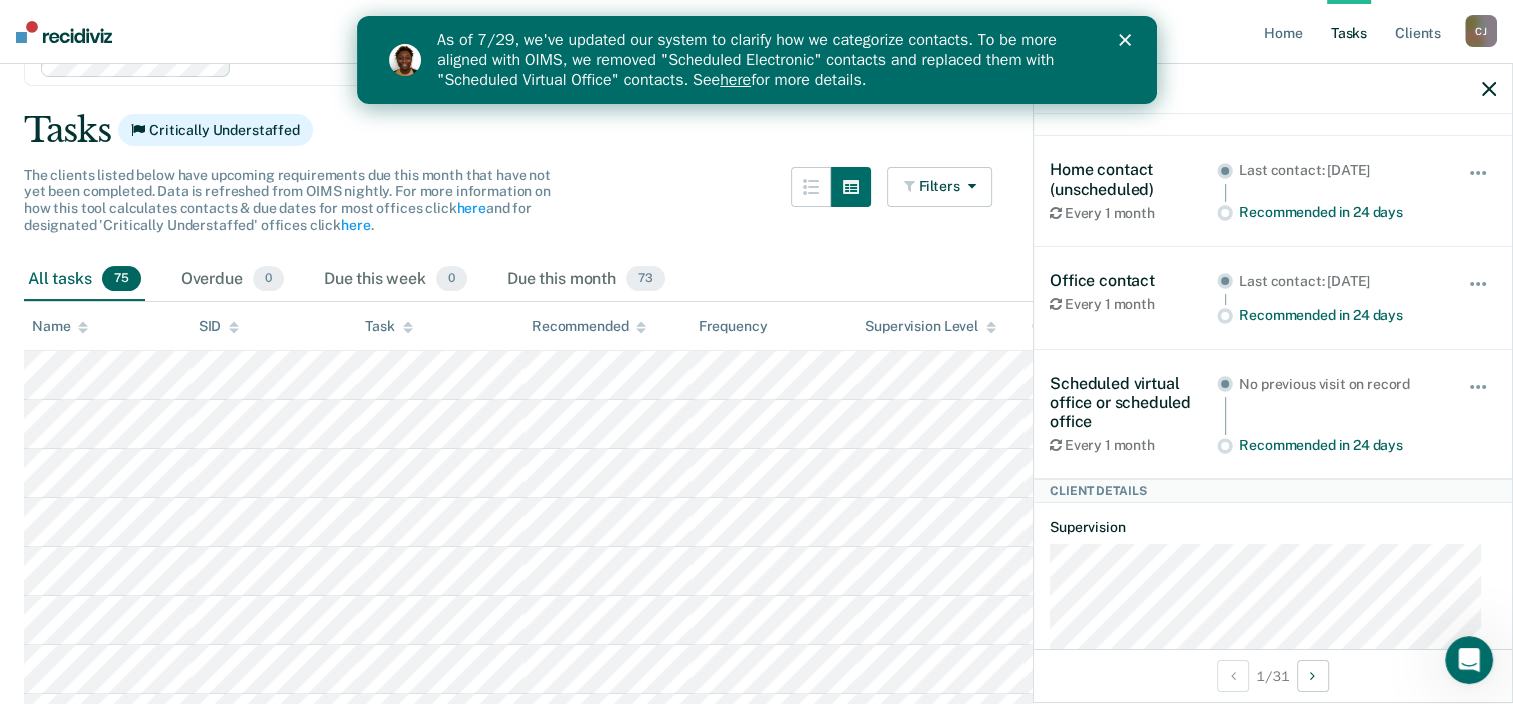 click 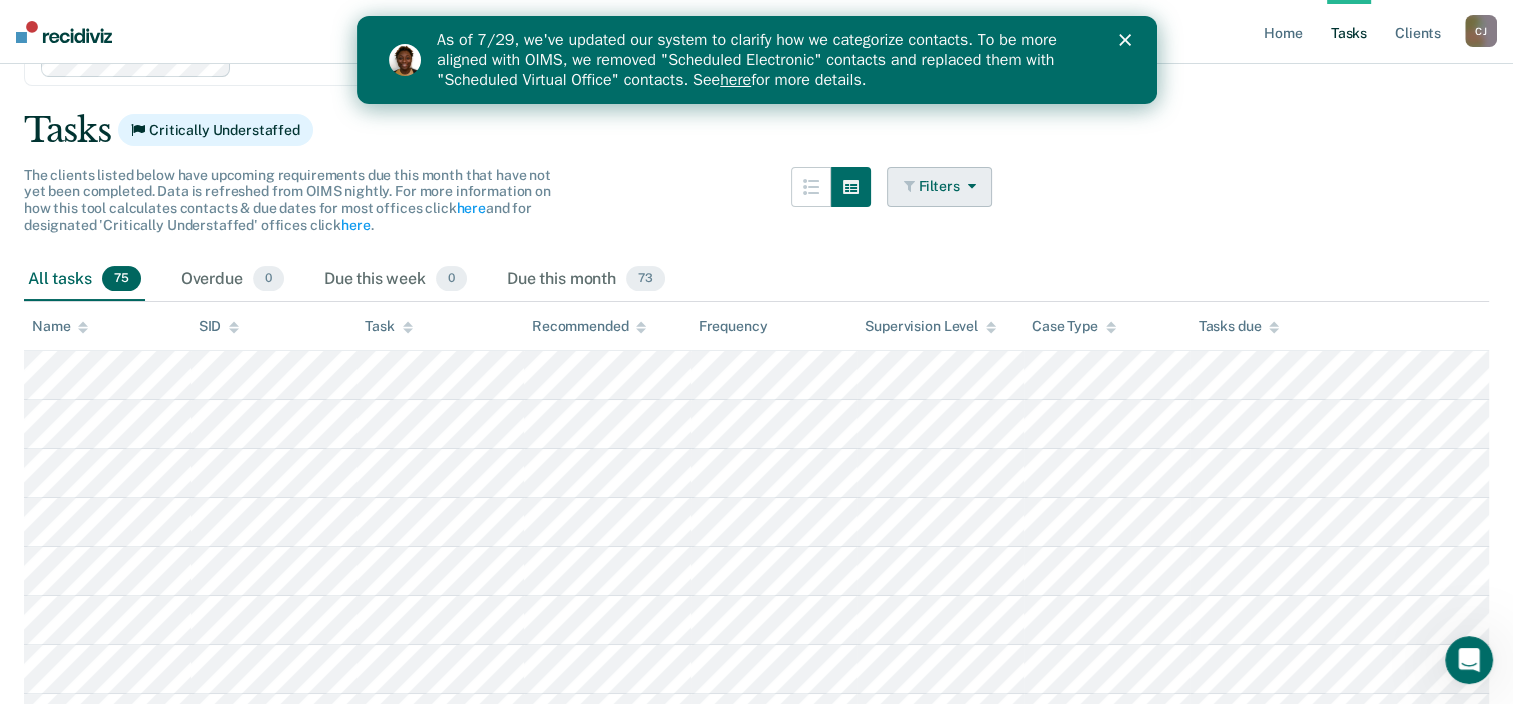scroll, scrollTop: 0, scrollLeft: 0, axis: both 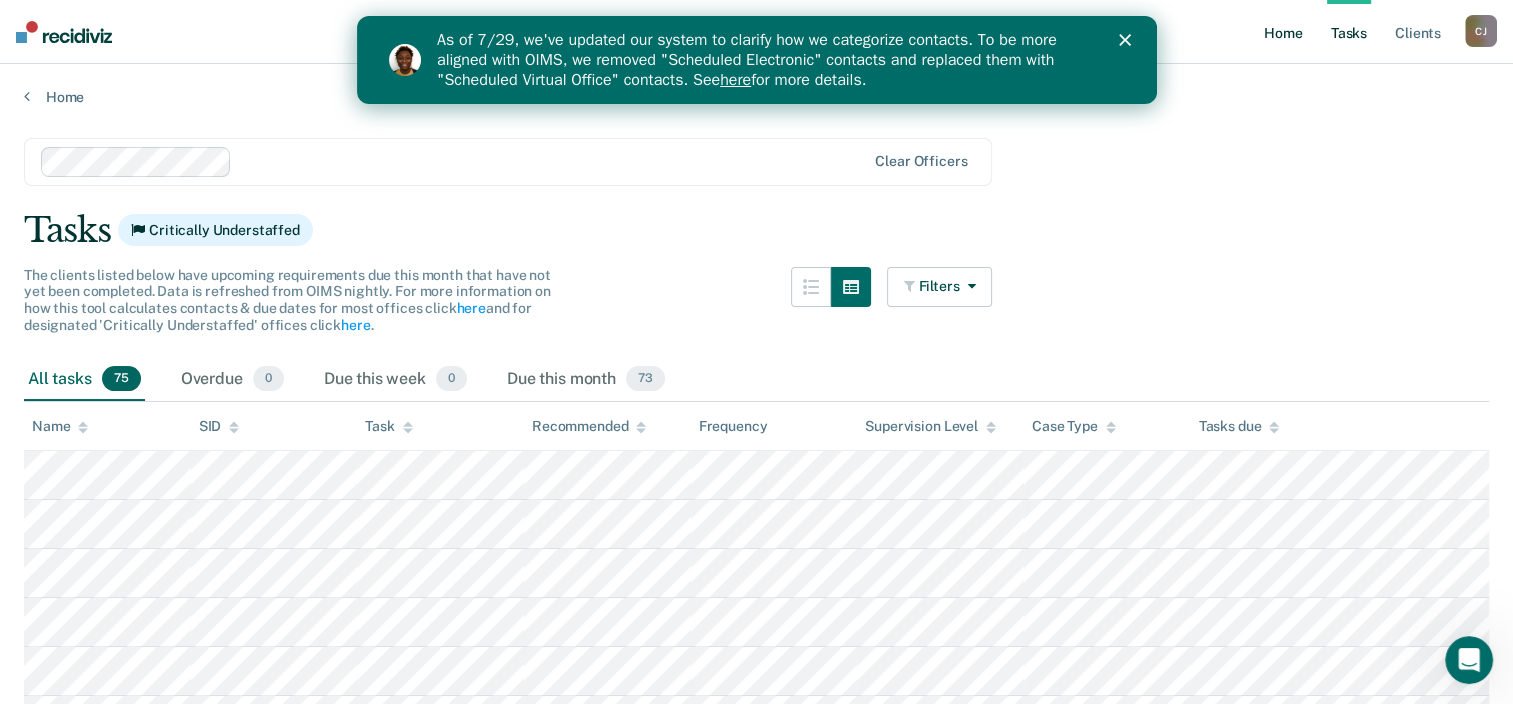 click on "Home" at bounding box center [1283, 32] 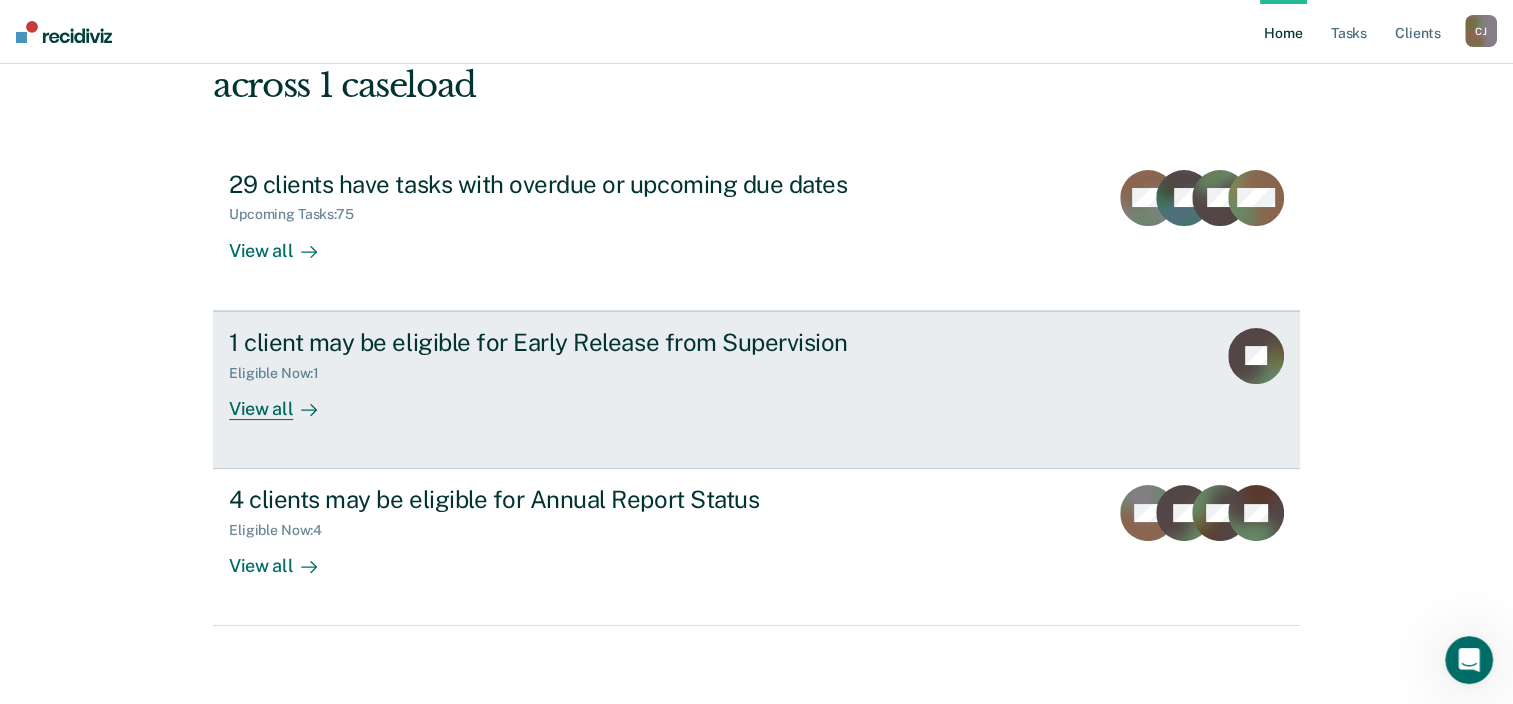 scroll, scrollTop: 145, scrollLeft: 0, axis: vertical 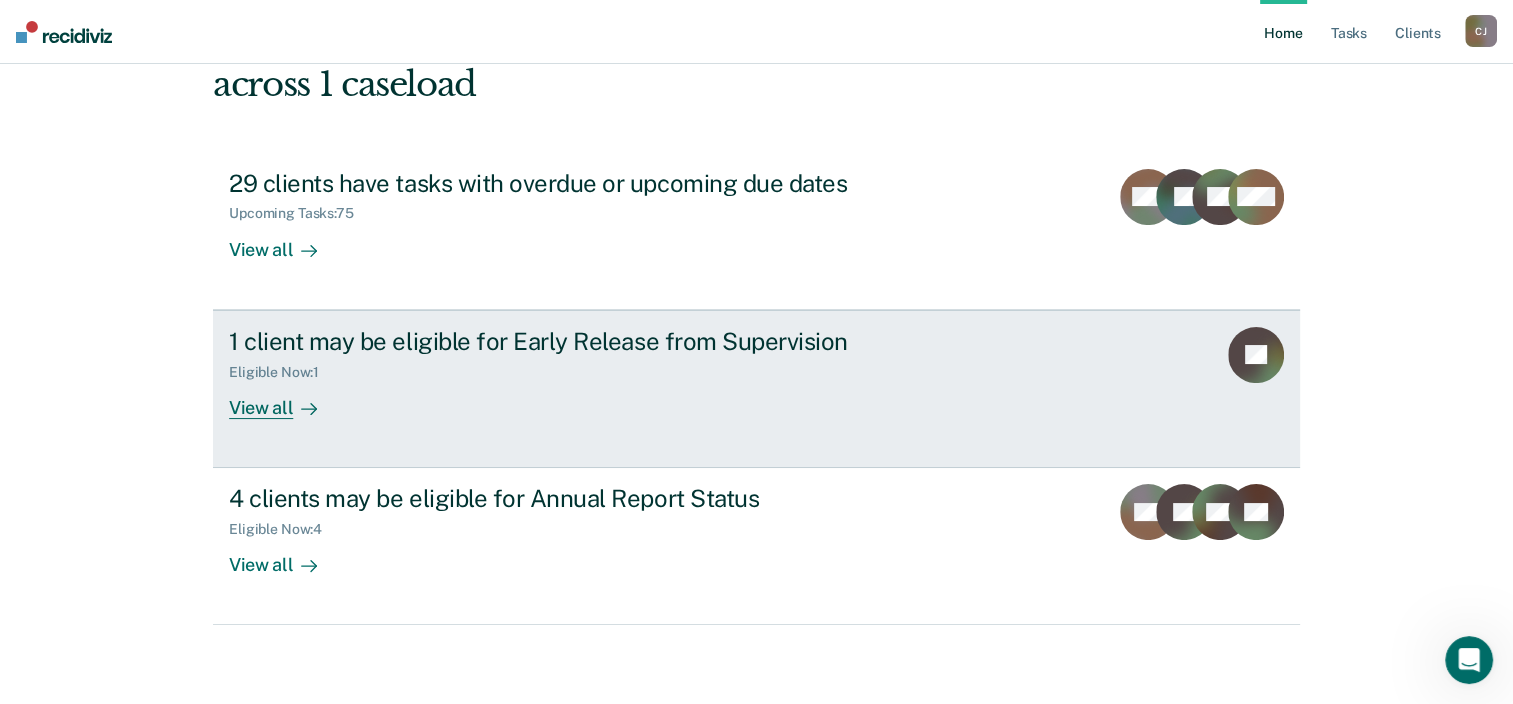 click on "View all" at bounding box center (285, 399) 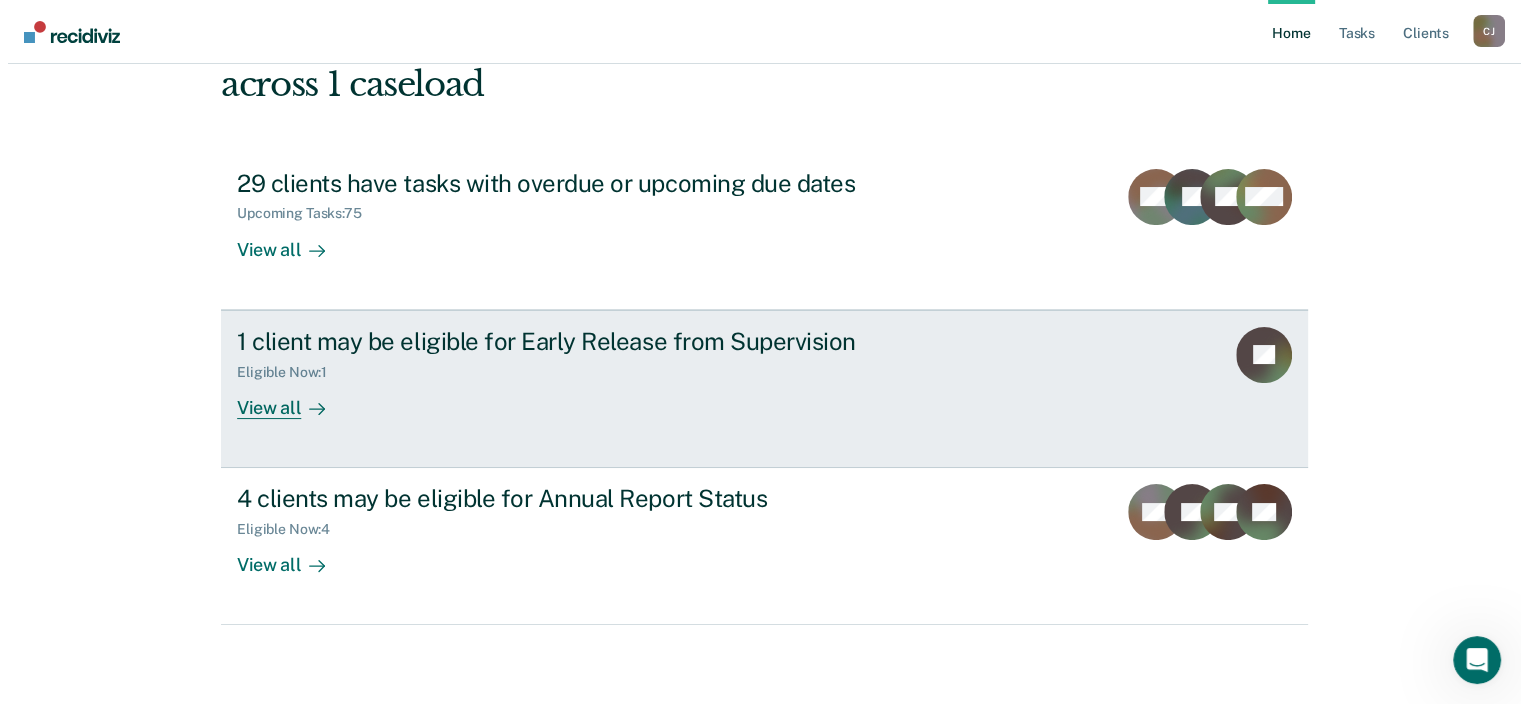 scroll, scrollTop: 0, scrollLeft: 0, axis: both 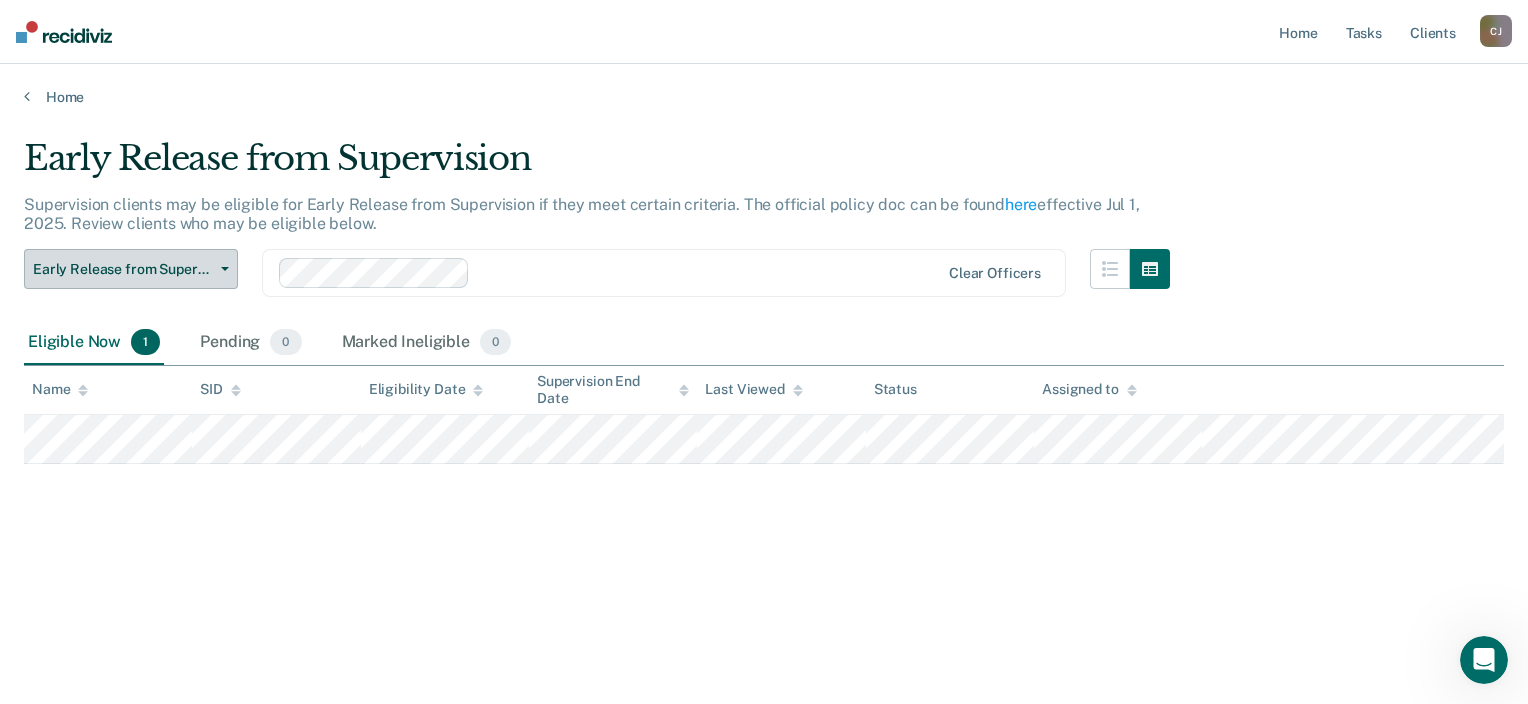 click on "Early Release from Supervision" at bounding box center (131, 269) 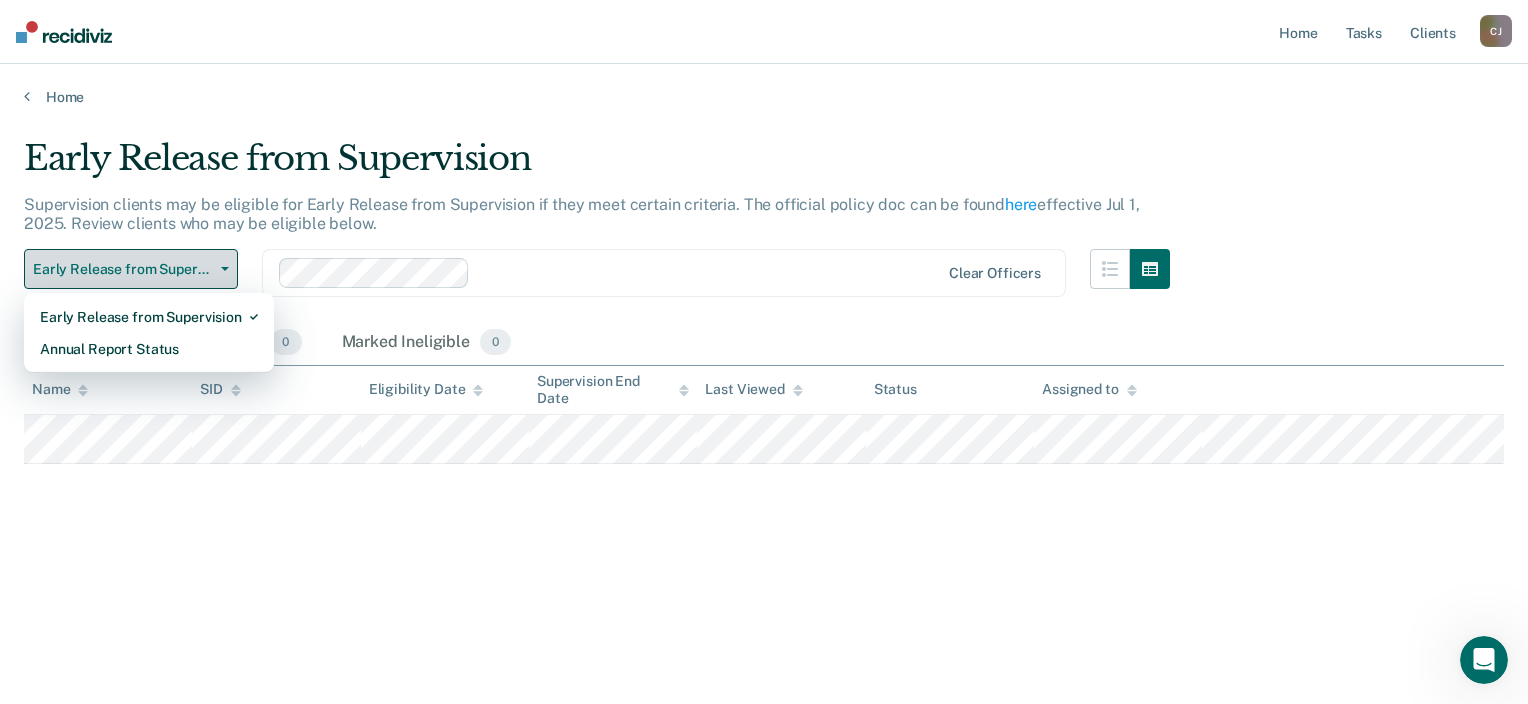 click on "Early Release from Supervision" at bounding box center [131, 269] 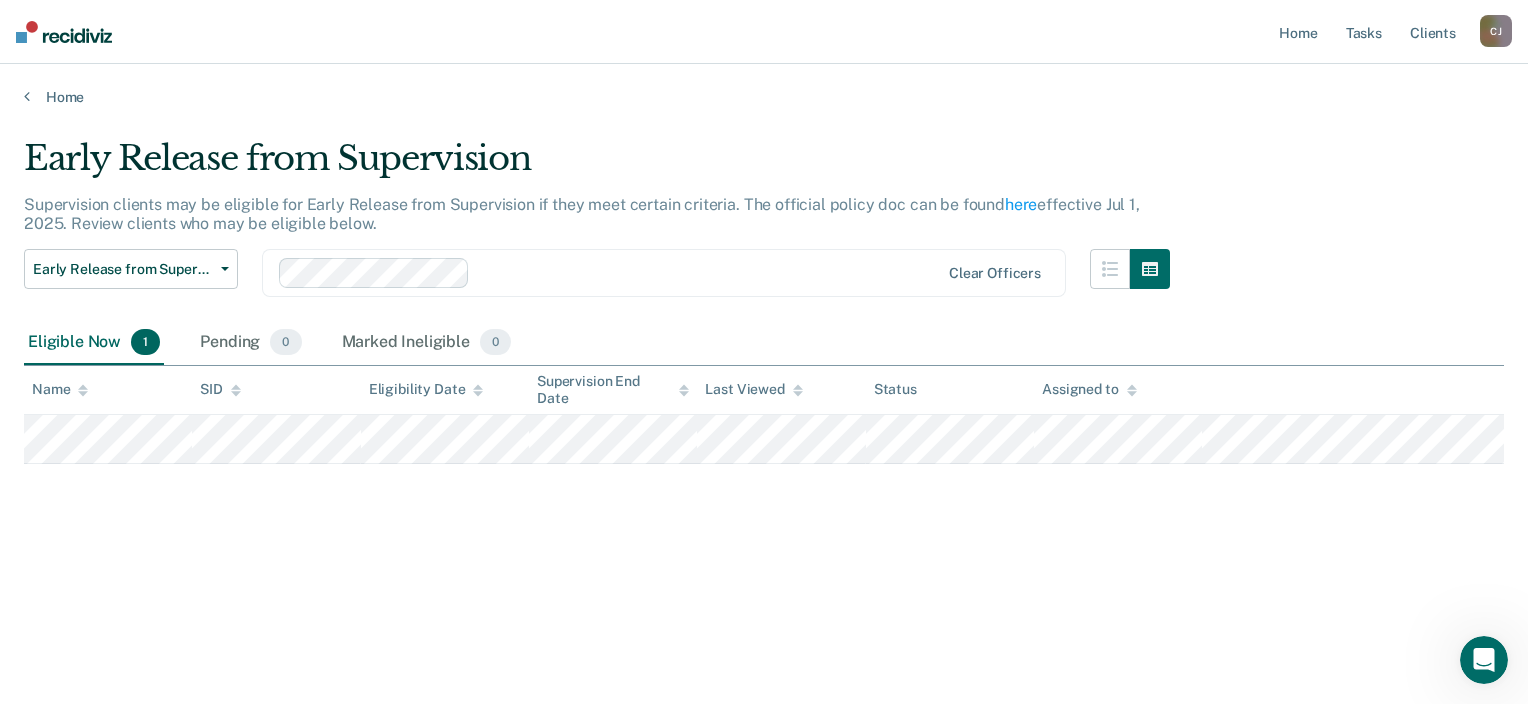 click on "C J" at bounding box center [1496, 31] 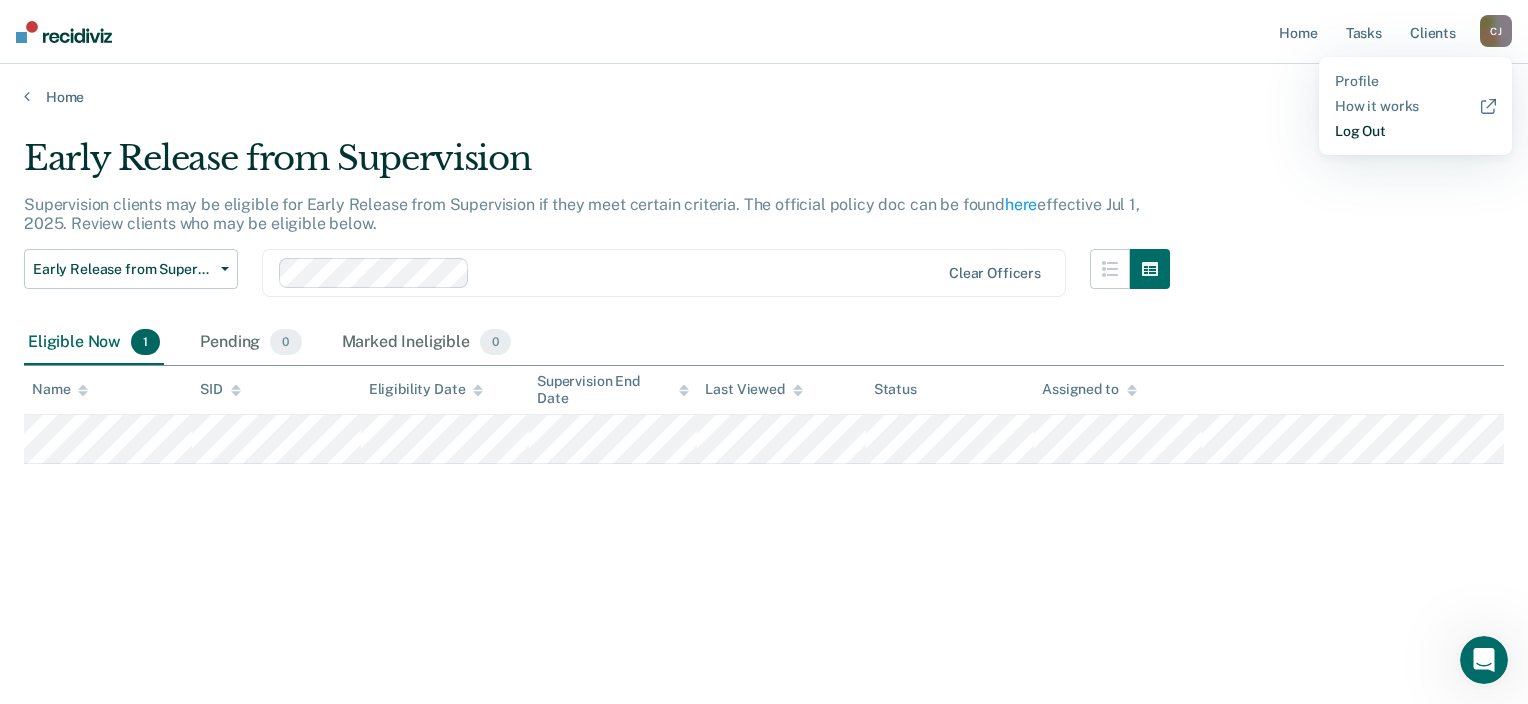 click on "Log Out" at bounding box center [1415, 131] 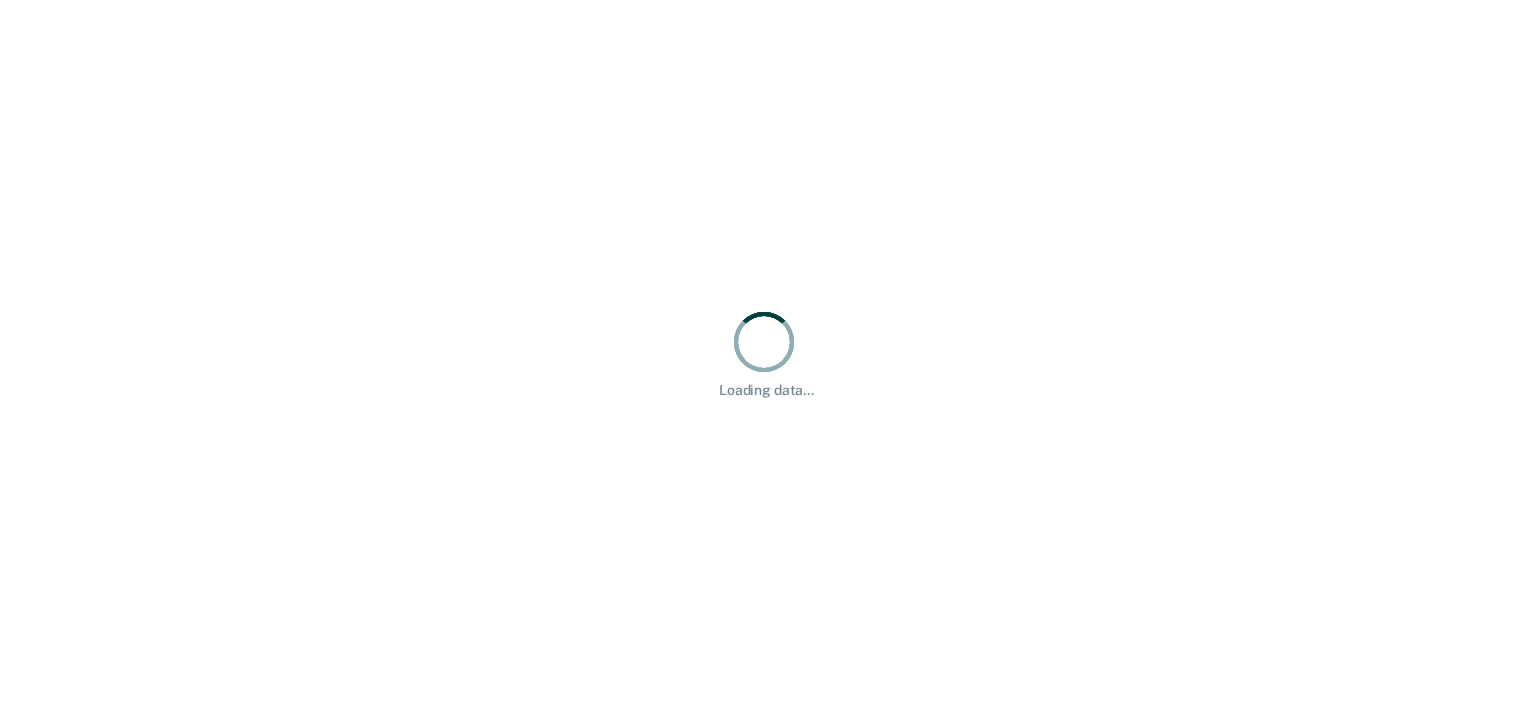 scroll, scrollTop: 0, scrollLeft: 0, axis: both 